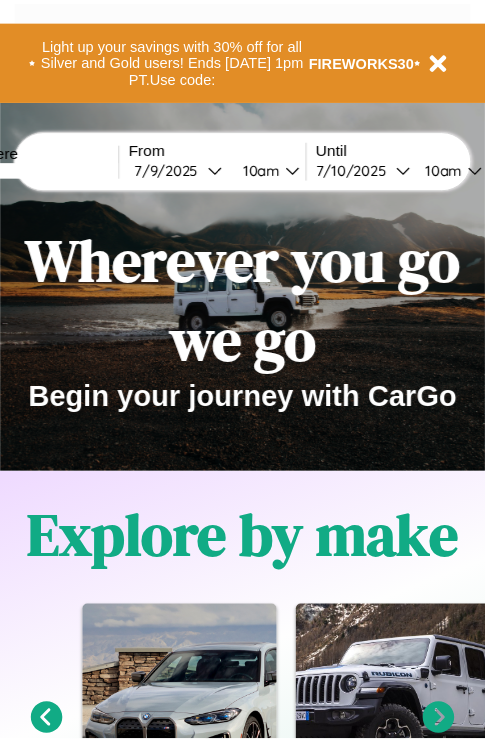 scroll, scrollTop: 0, scrollLeft: 0, axis: both 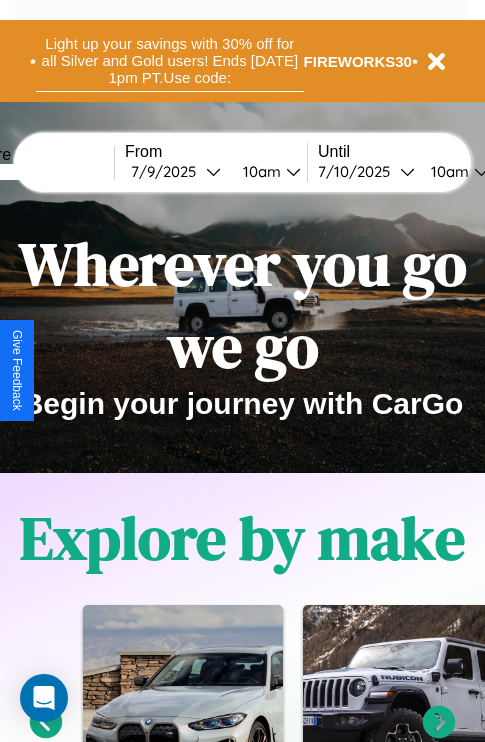 click on "Light up your savings with 30% off for all Silver and Gold users! Ends [DATE] 1pm PT.  Use code:" at bounding box center [170, 61] 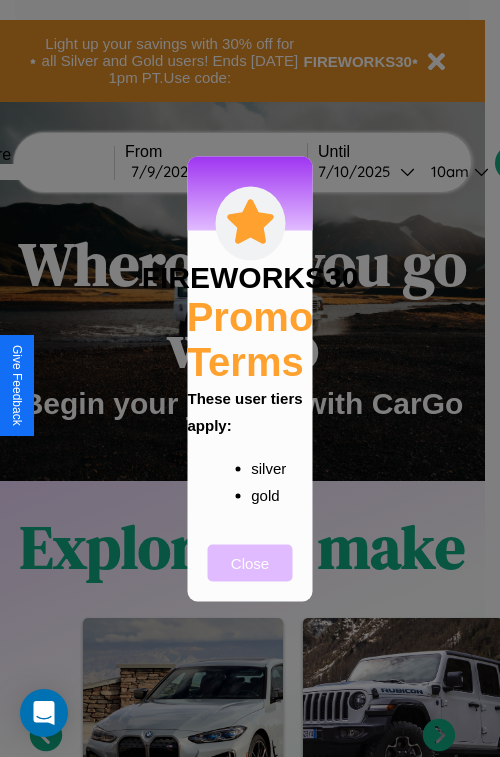 click on "Close" at bounding box center (250, 562) 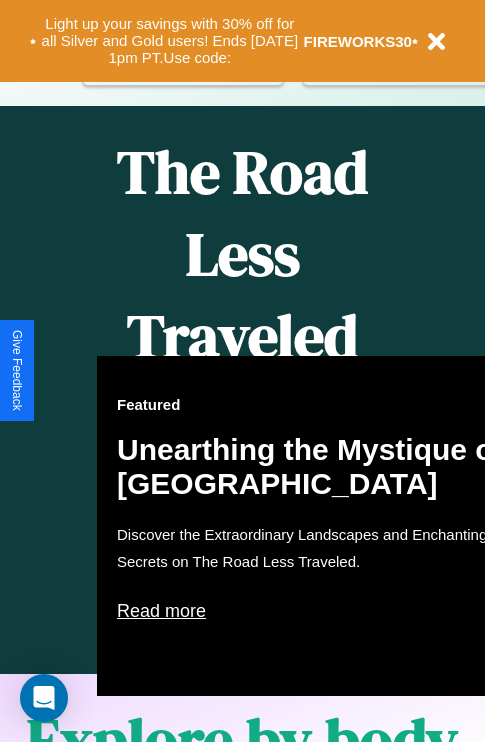 scroll, scrollTop: 0, scrollLeft: 0, axis: both 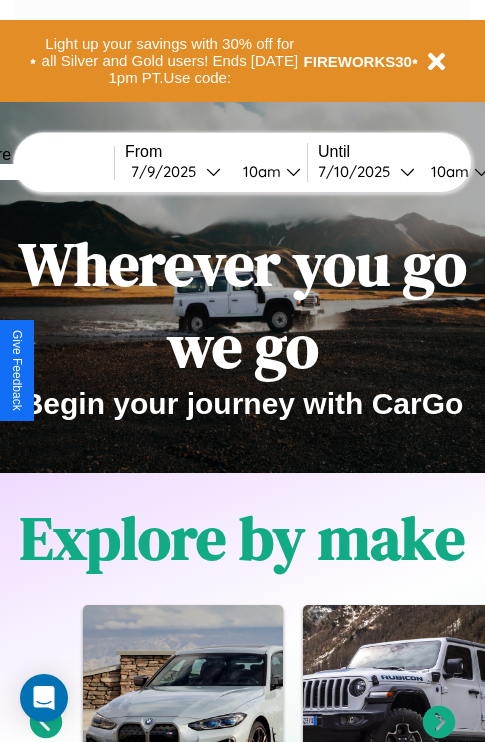 click at bounding box center [39, 172] 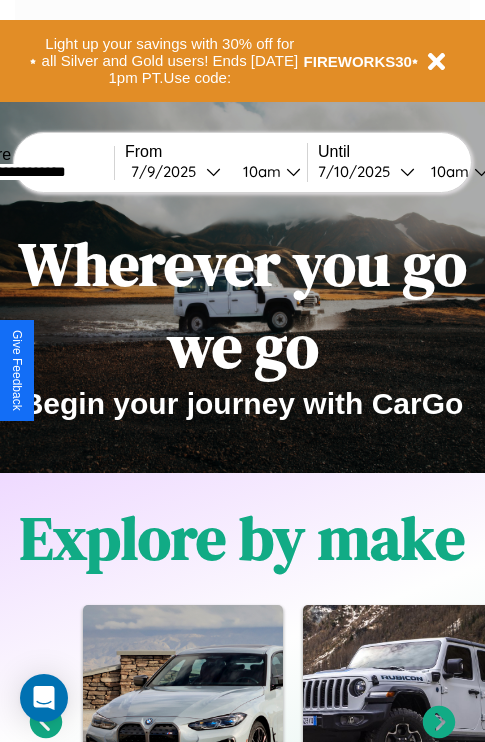 type on "**********" 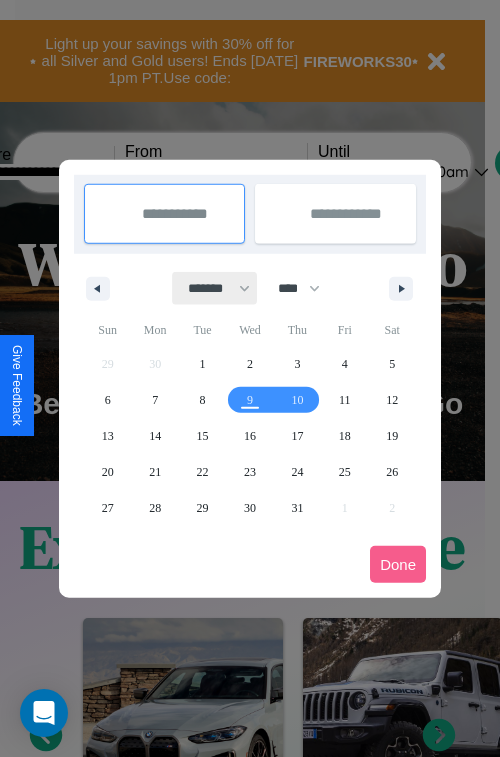 click on "******* ******** ***** ***** *** **** **** ****** ********* ******* ******** ********" at bounding box center [215, 288] 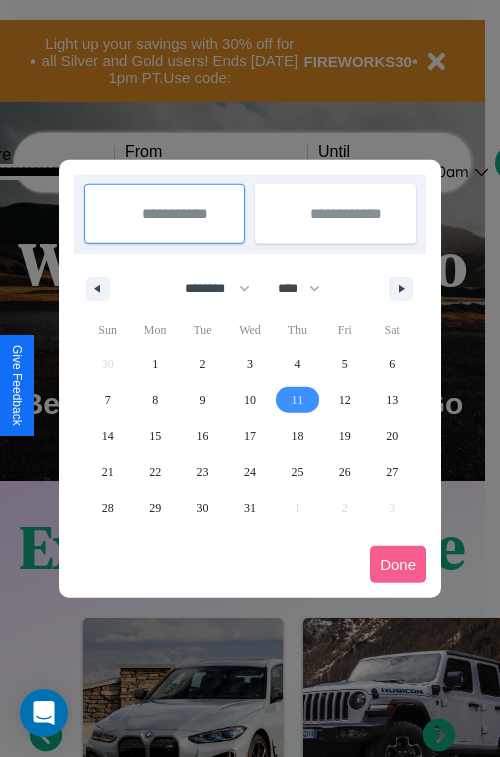 click on "11" at bounding box center [298, 400] 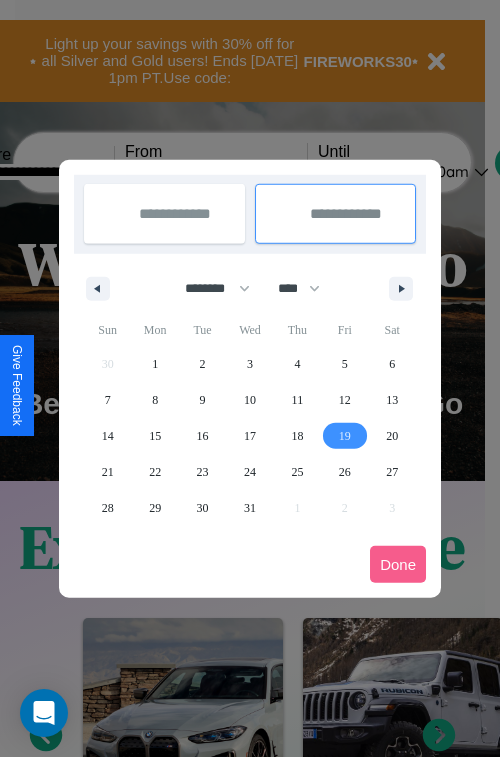 click on "19" at bounding box center [345, 436] 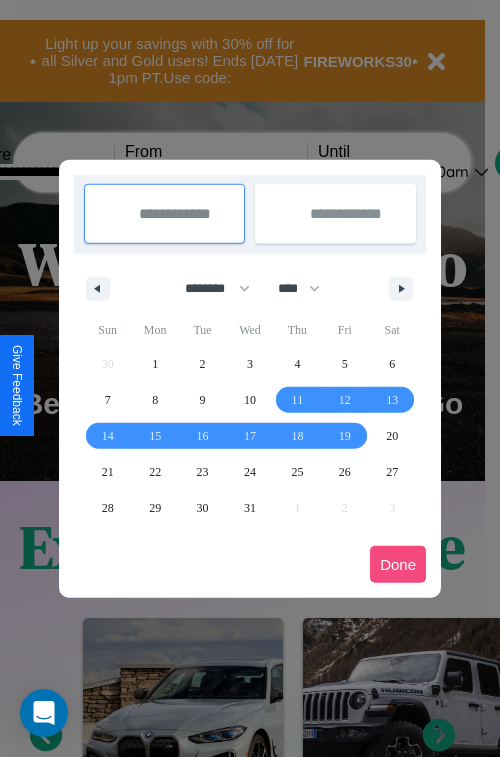 click on "Done" at bounding box center [398, 564] 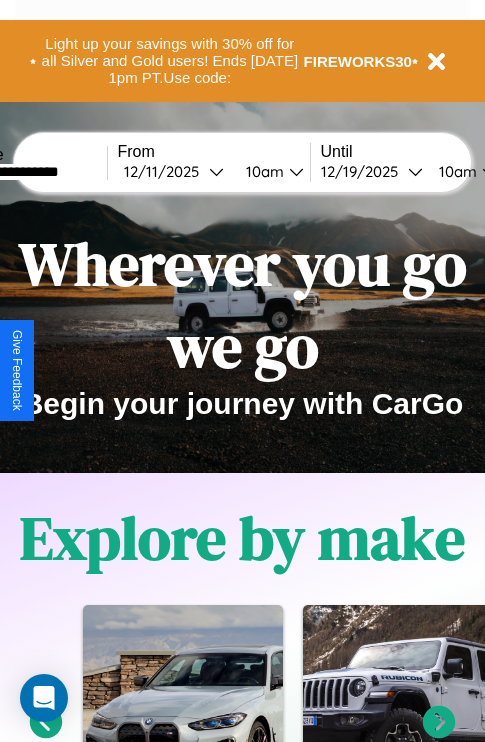 scroll, scrollTop: 0, scrollLeft: 79, axis: horizontal 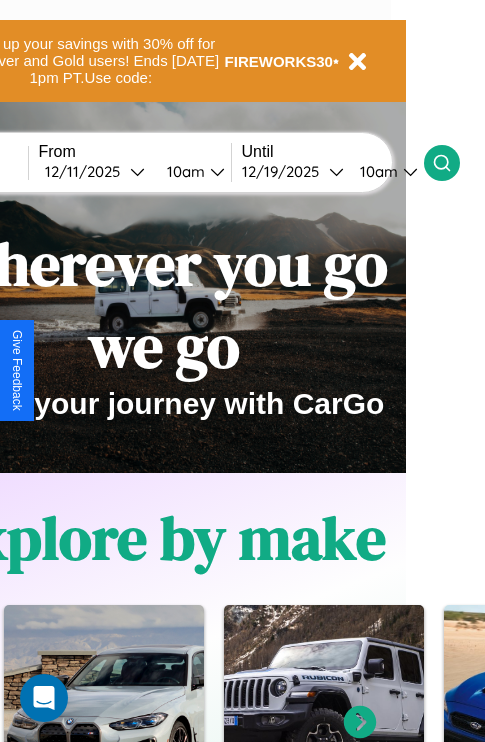 click 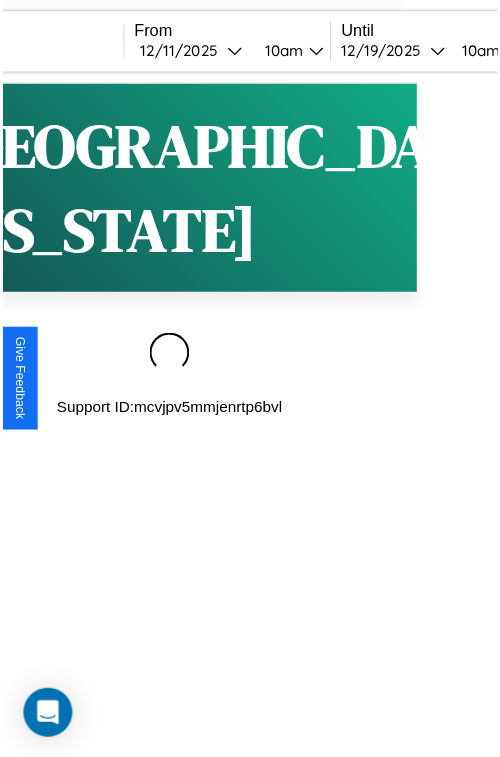 scroll, scrollTop: 0, scrollLeft: 0, axis: both 